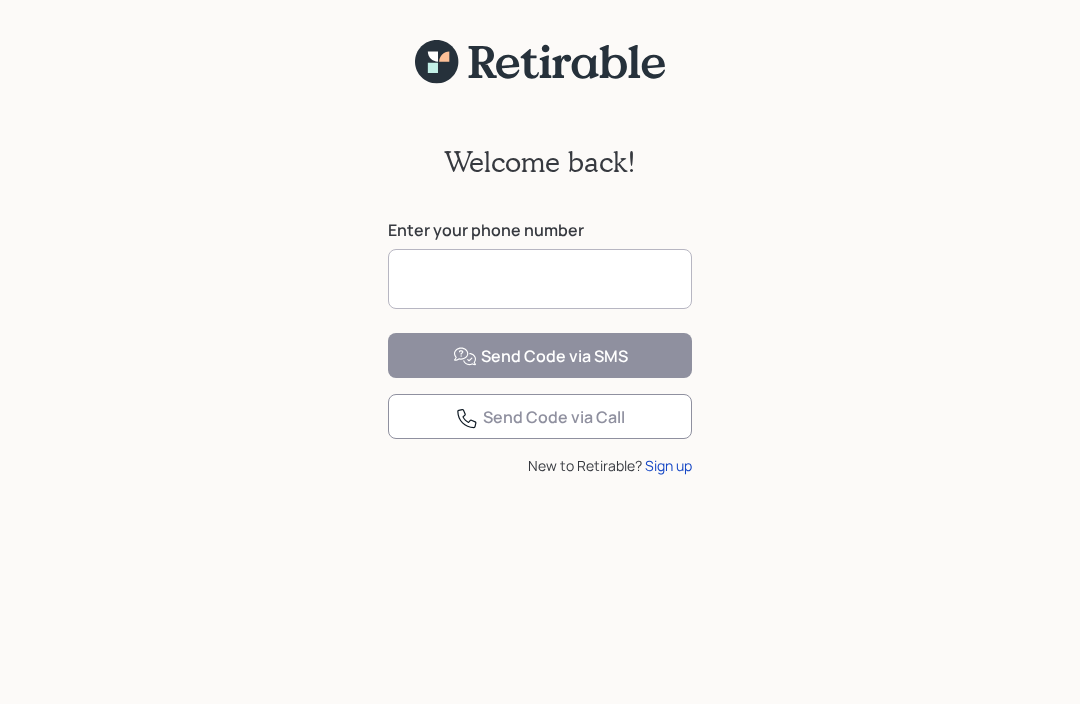 click at bounding box center [540, 279] 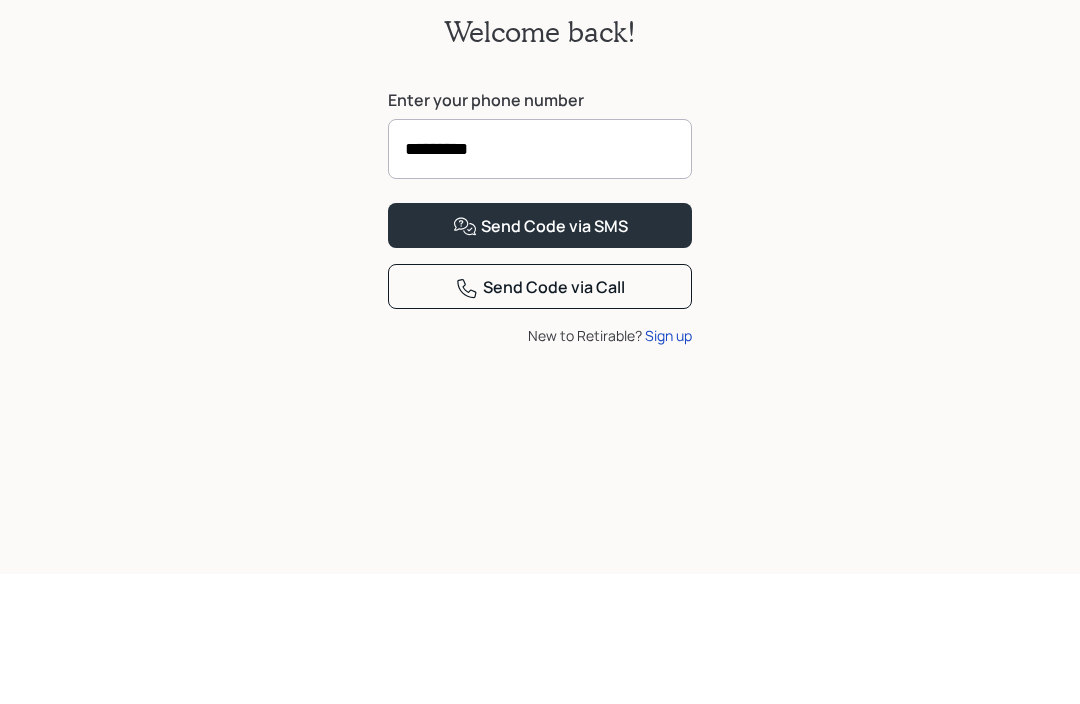 type on "**********" 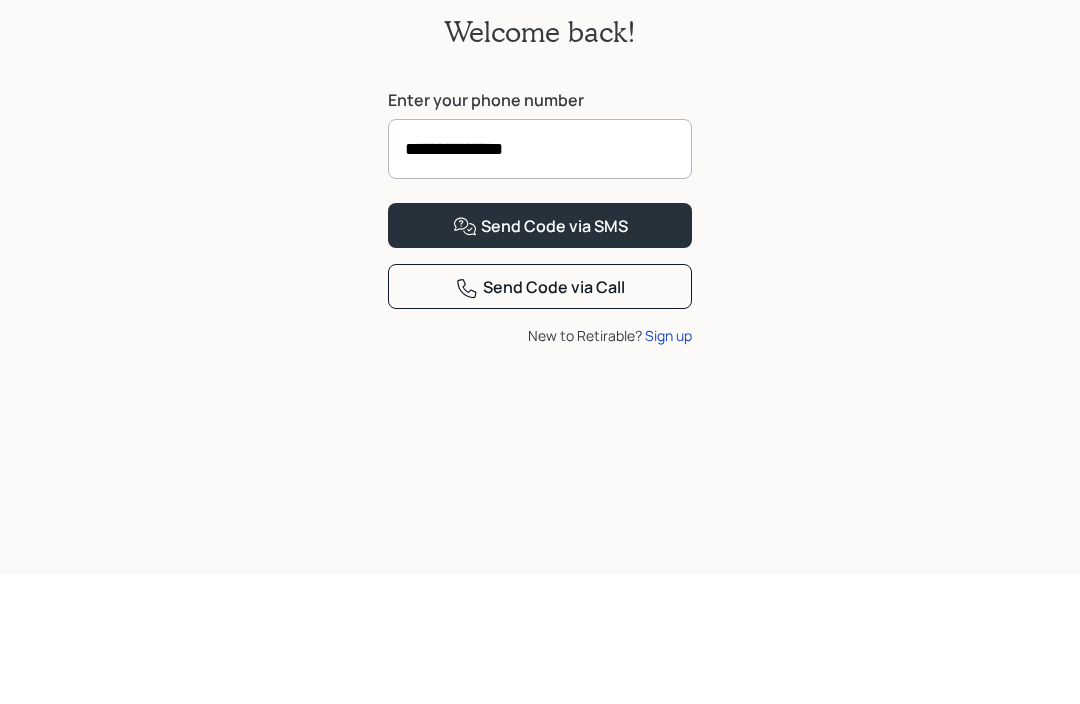 click on "Send Code via SMS" at bounding box center (540, 355) 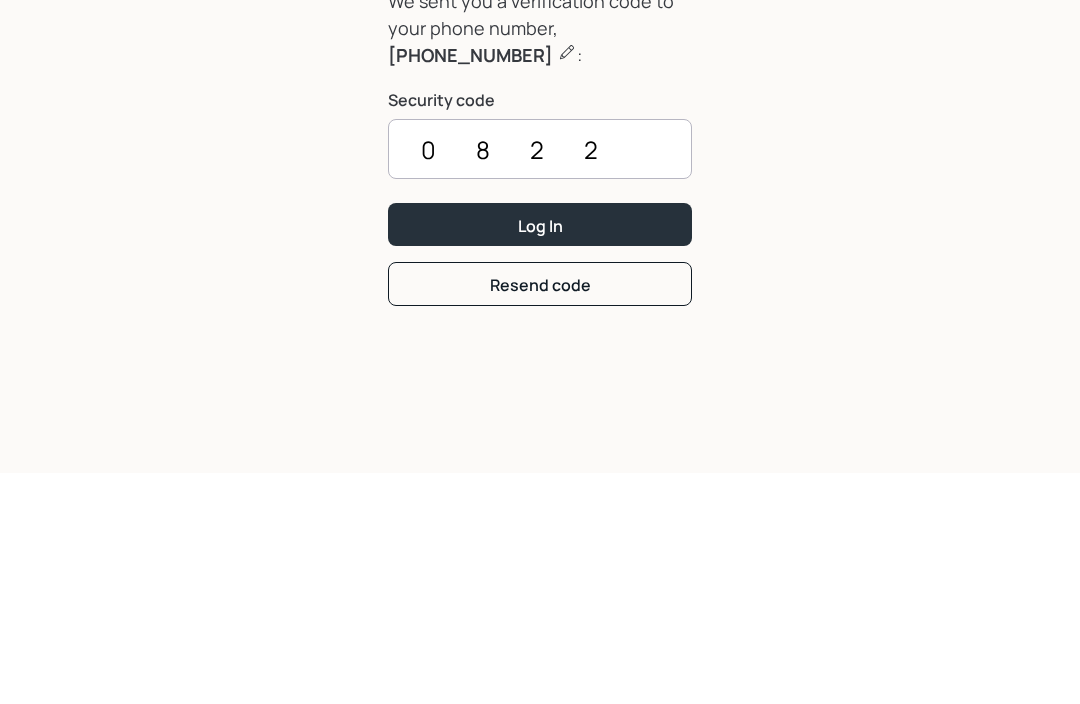 type on "0822" 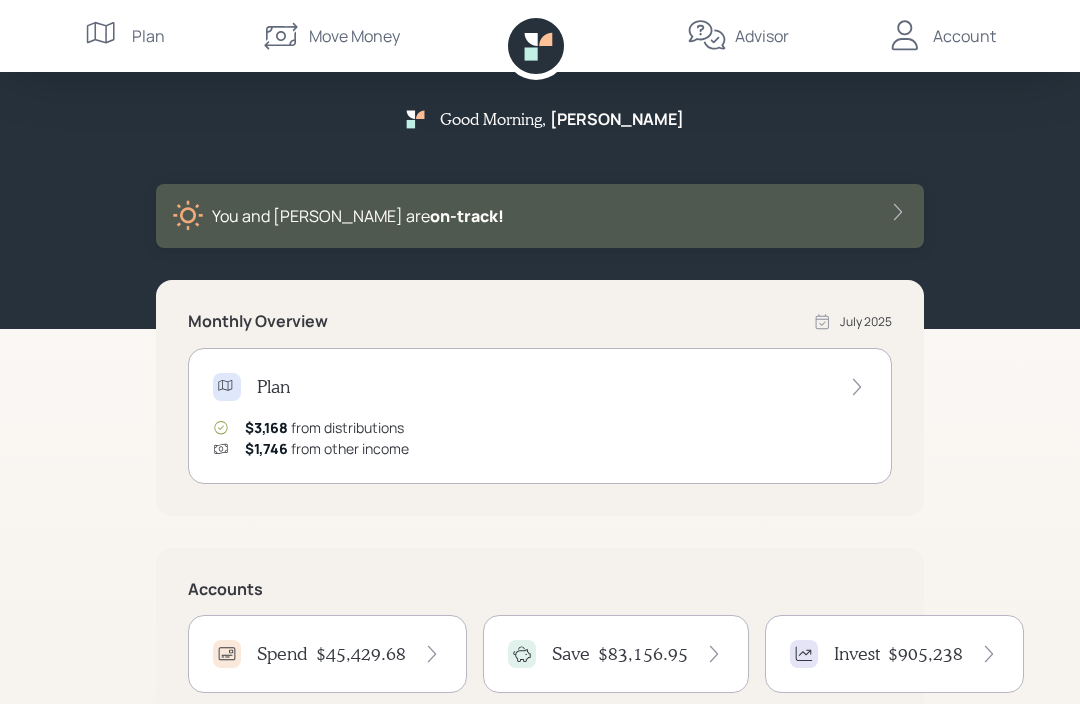 scroll, scrollTop: 2, scrollLeft: 0, axis: vertical 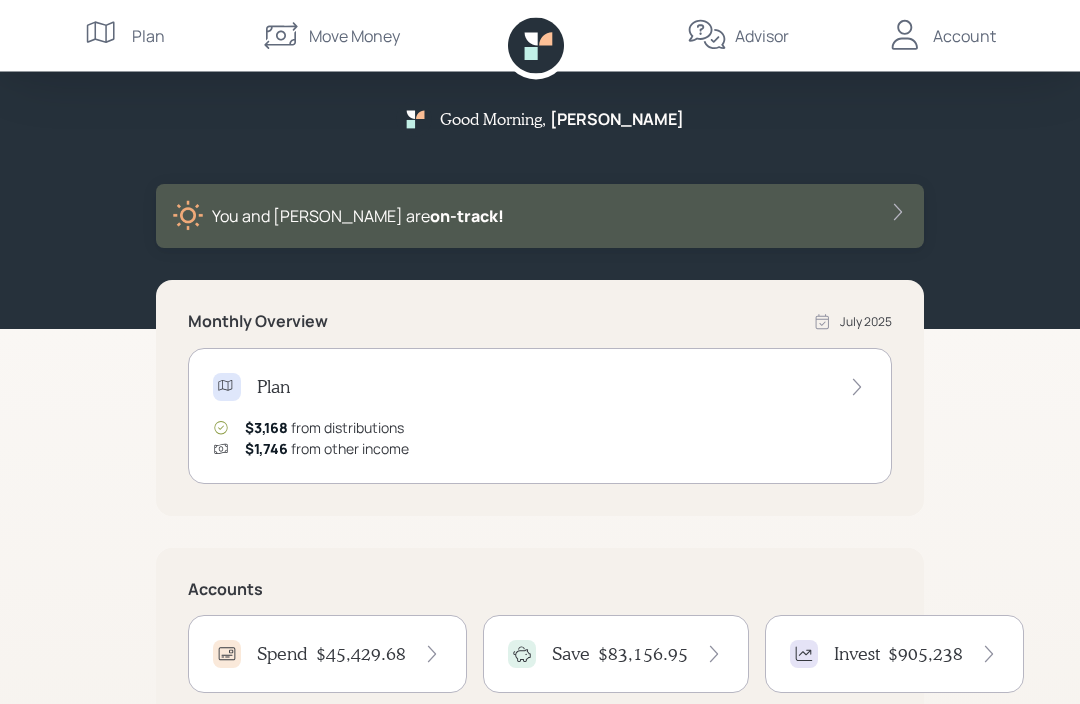 click on "Move Money" at bounding box center [354, 36] 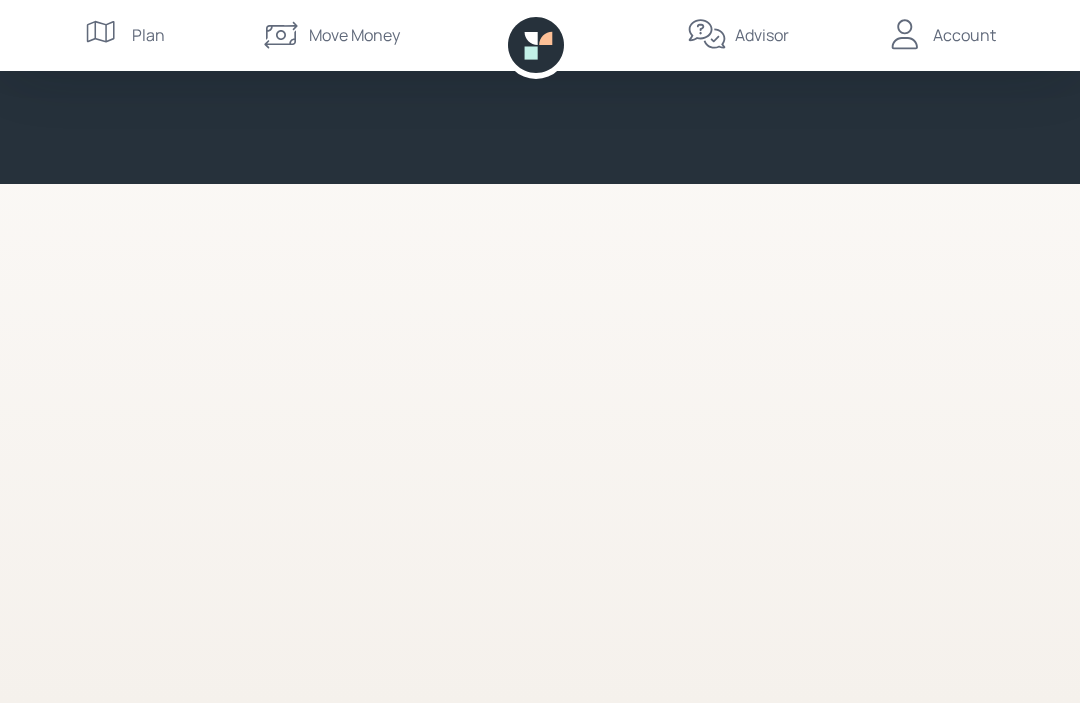 scroll, scrollTop: 1, scrollLeft: 0, axis: vertical 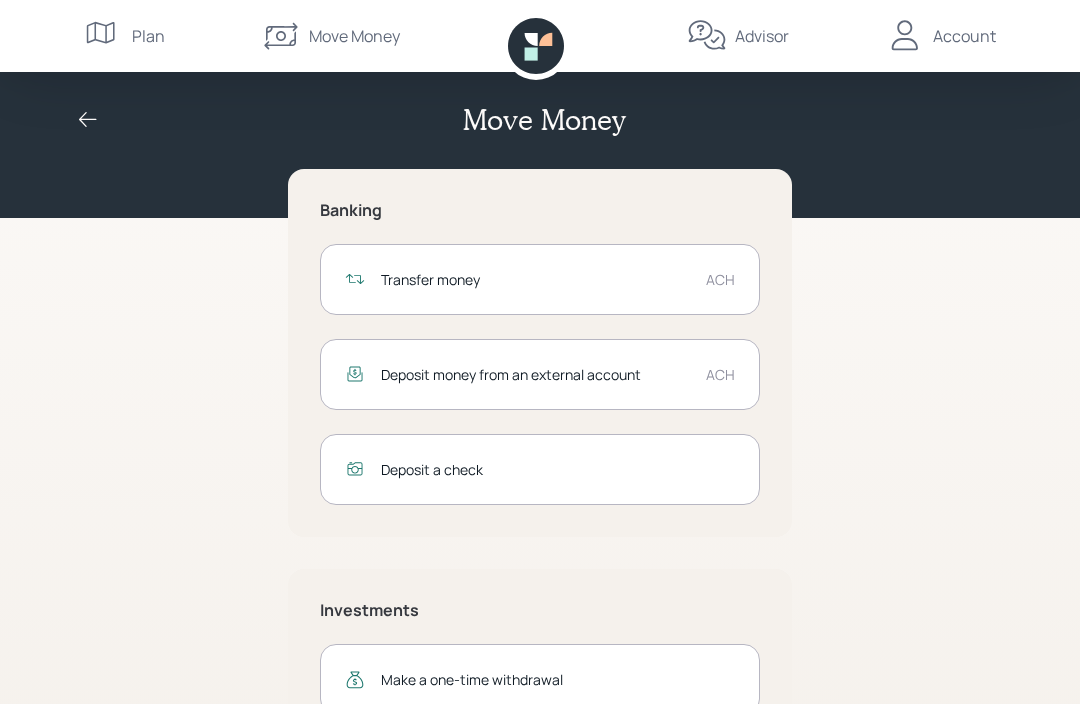 click on "Transfer money" at bounding box center (535, 279) 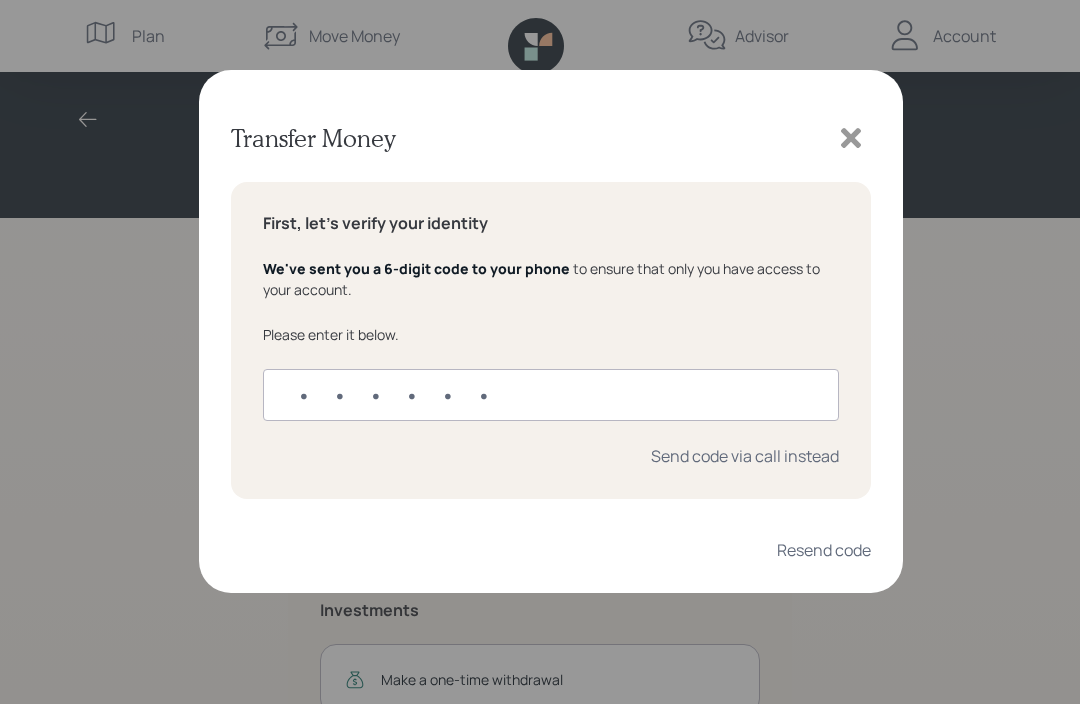 click at bounding box center (551, 395) 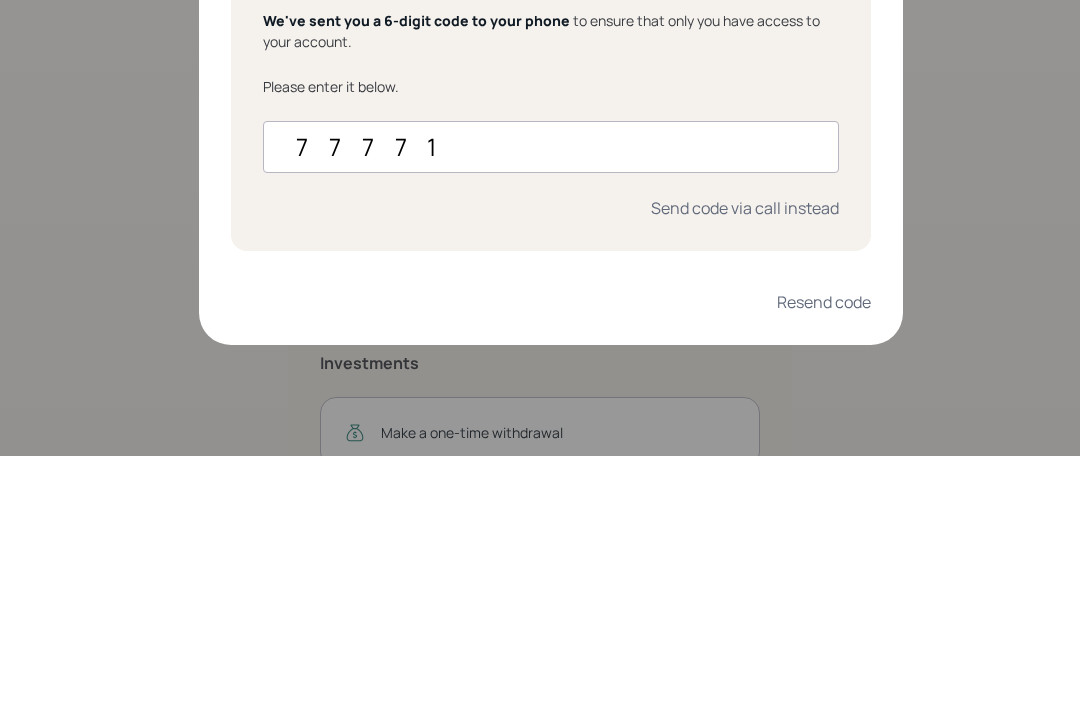 type on "777711" 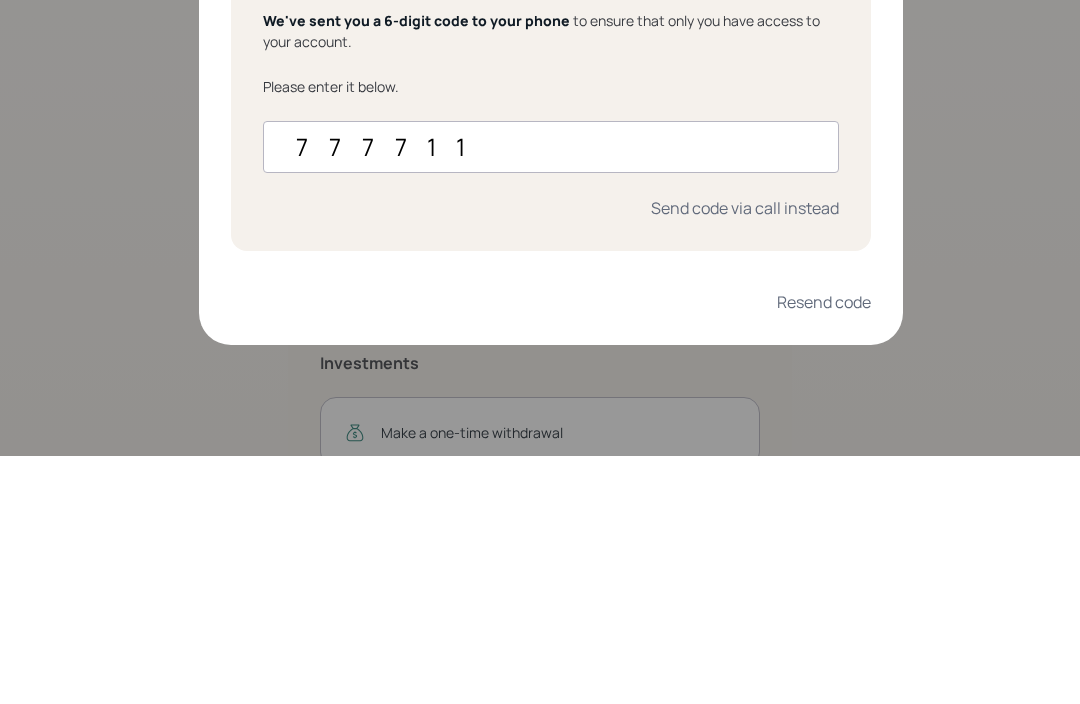 scroll, scrollTop: 75, scrollLeft: 0, axis: vertical 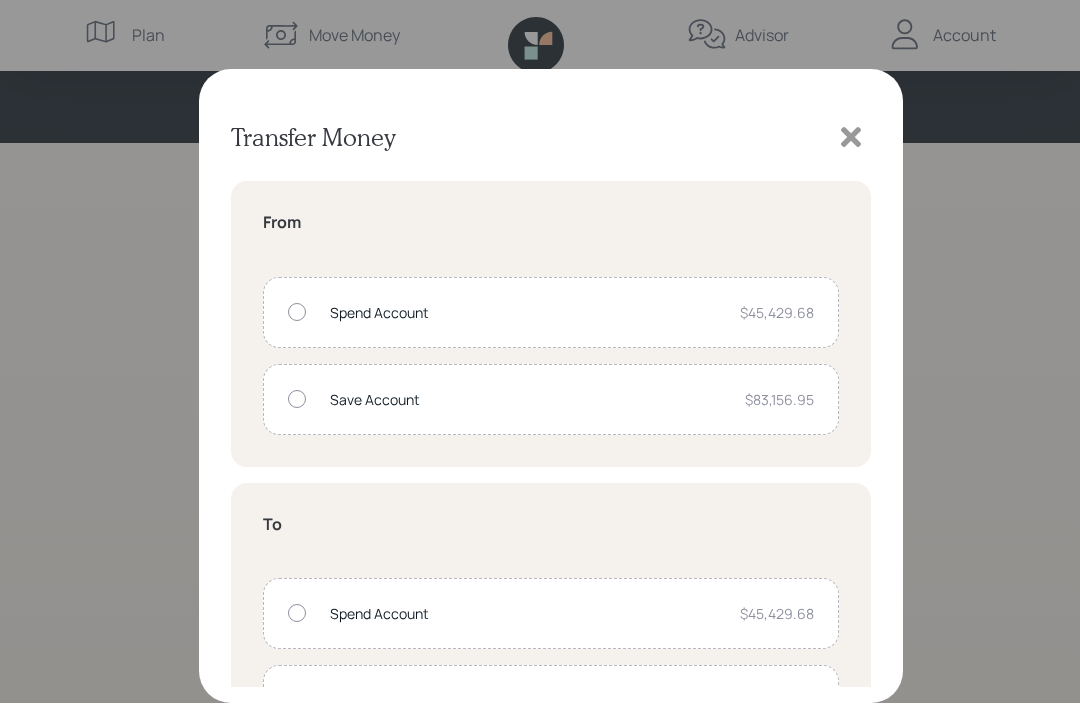 click on "Spend Account" at bounding box center (527, 313) 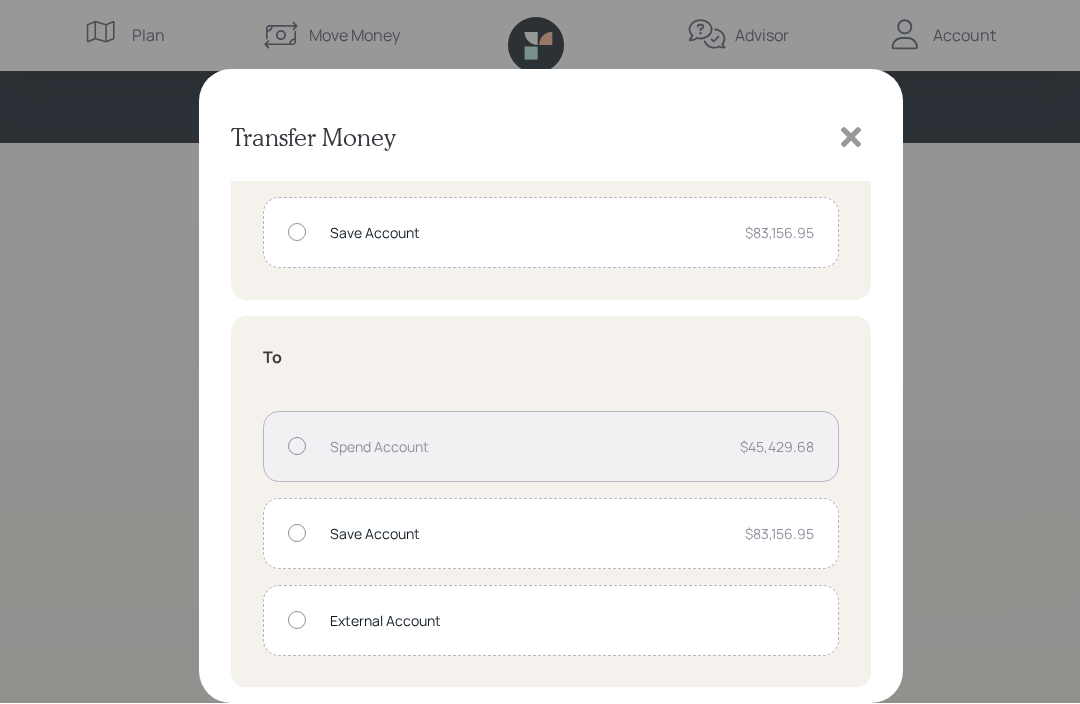 scroll, scrollTop: 167, scrollLeft: 0, axis: vertical 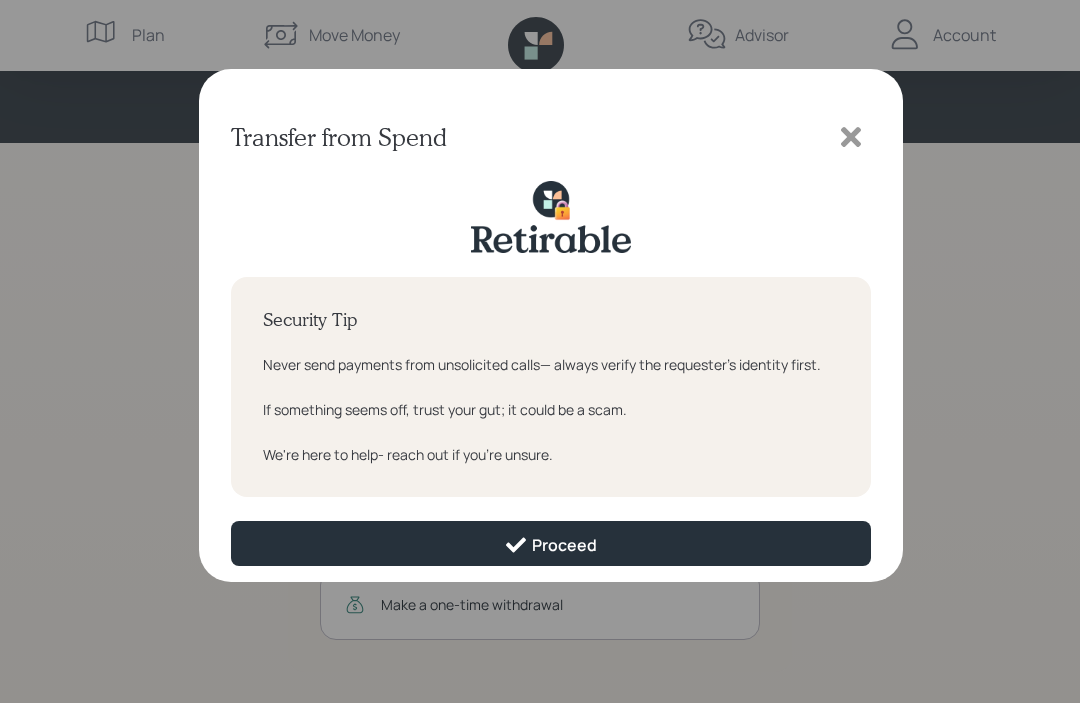 click on "Proceed" at bounding box center [550, 546] 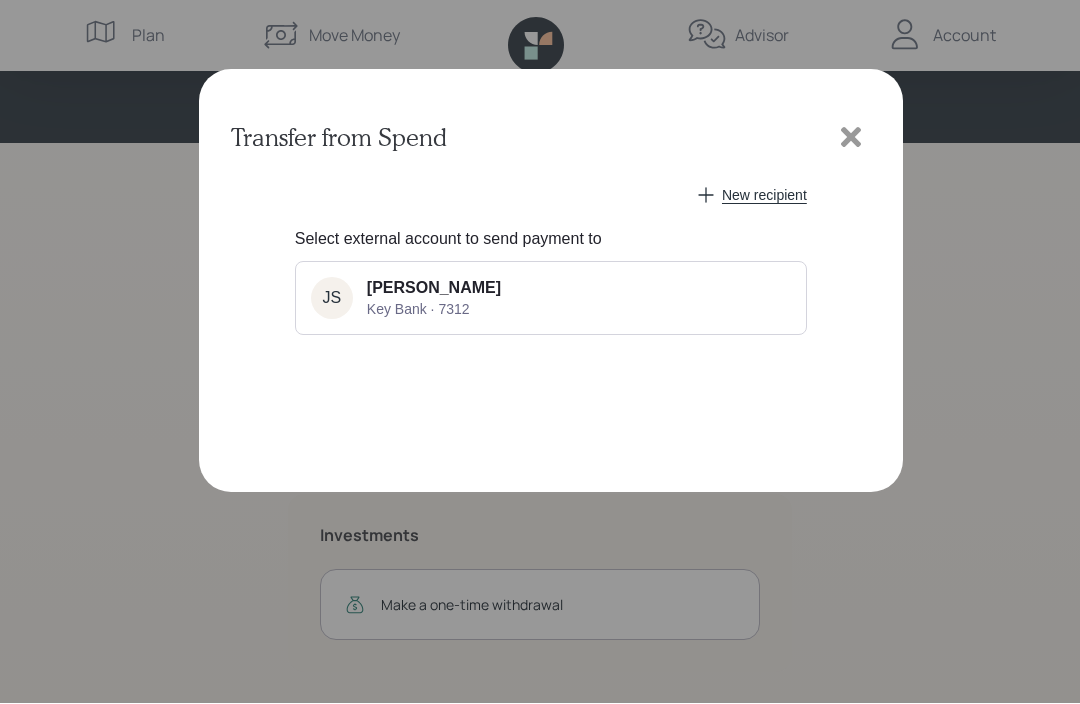 click on "[PERSON_NAME]" at bounding box center (434, 289) 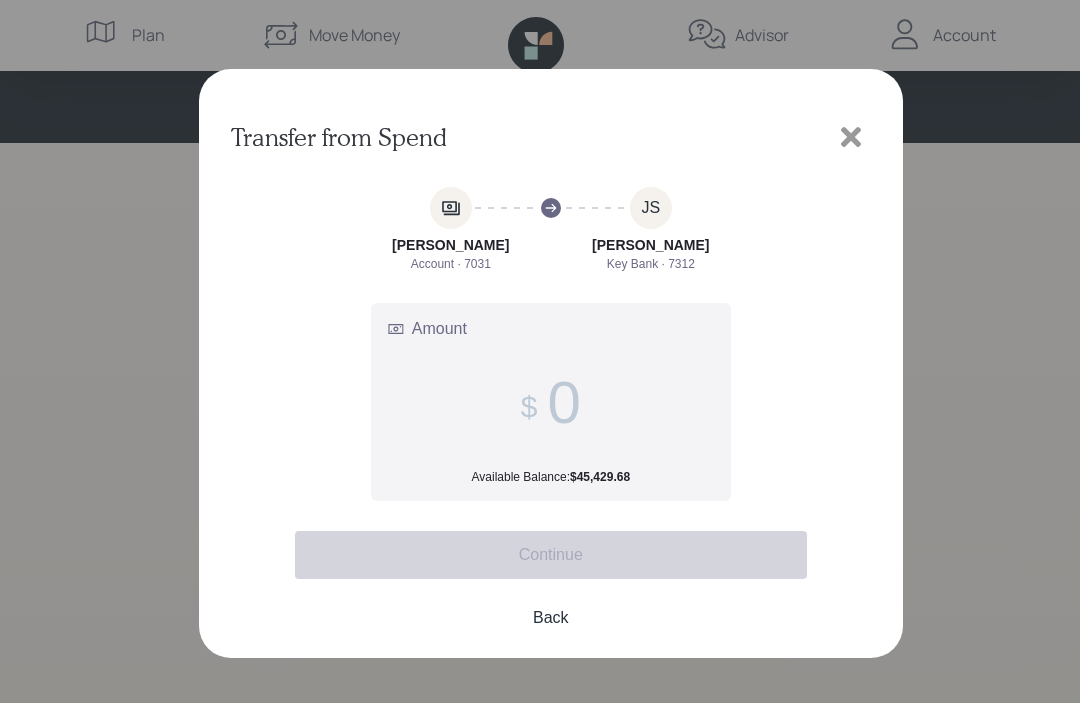 click on "Amount Available Balance:  $45,429.68" at bounding box center [563, 403] 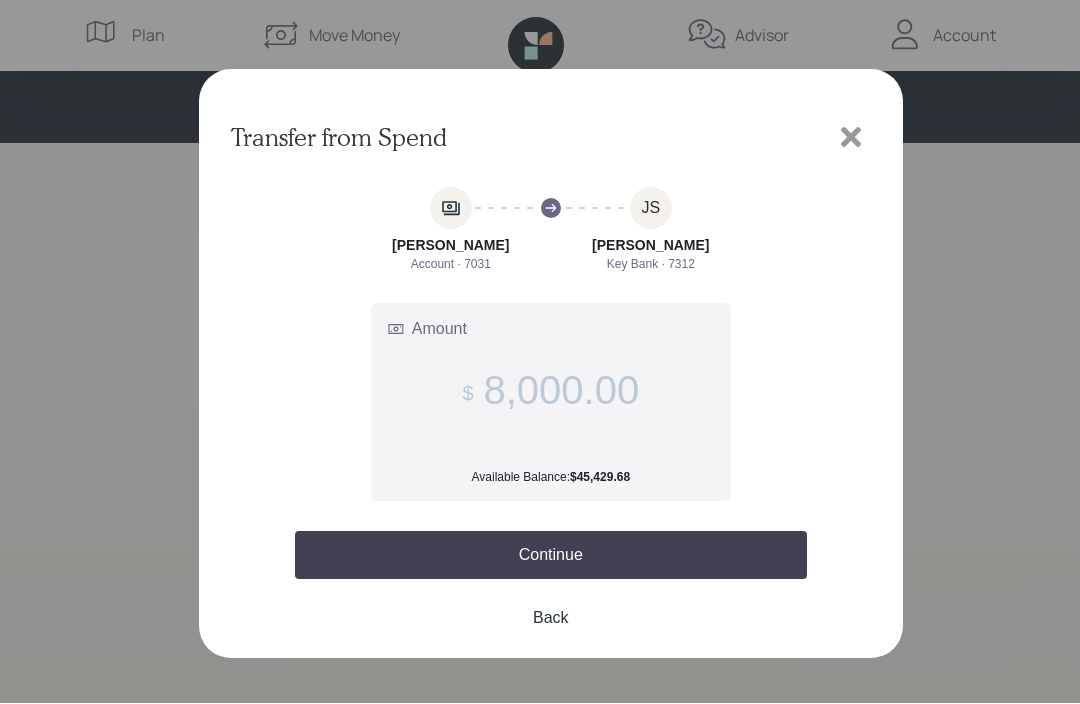 type on "8,000.00" 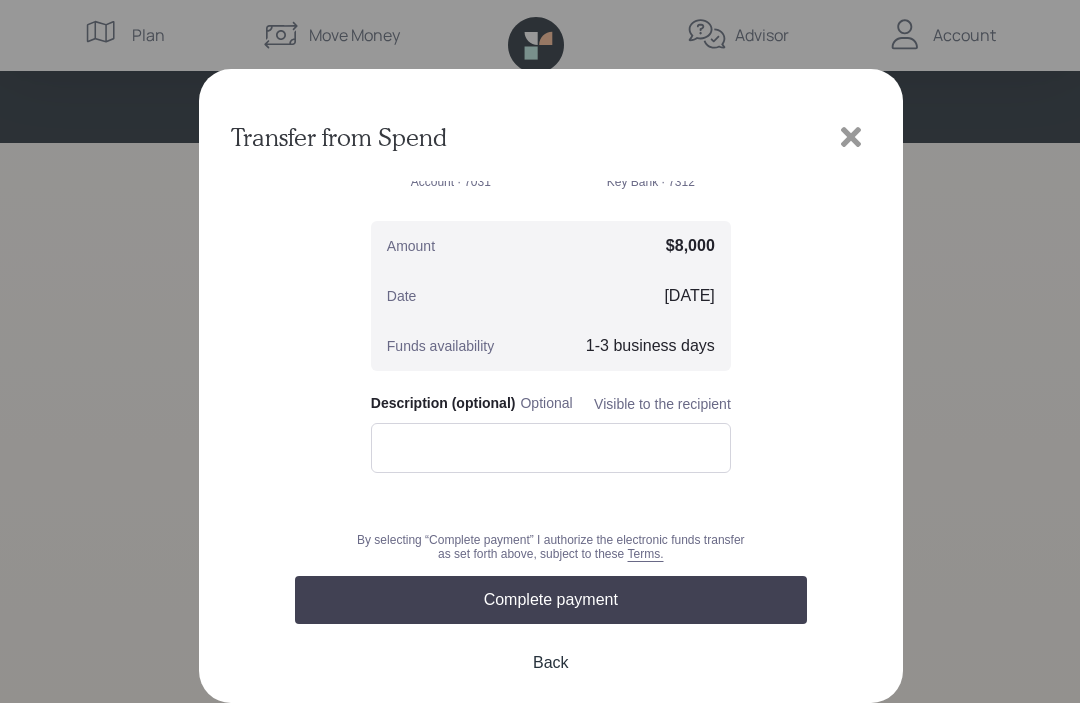 scroll, scrollTop: 98, scrollLeft: 0, axis: vertical 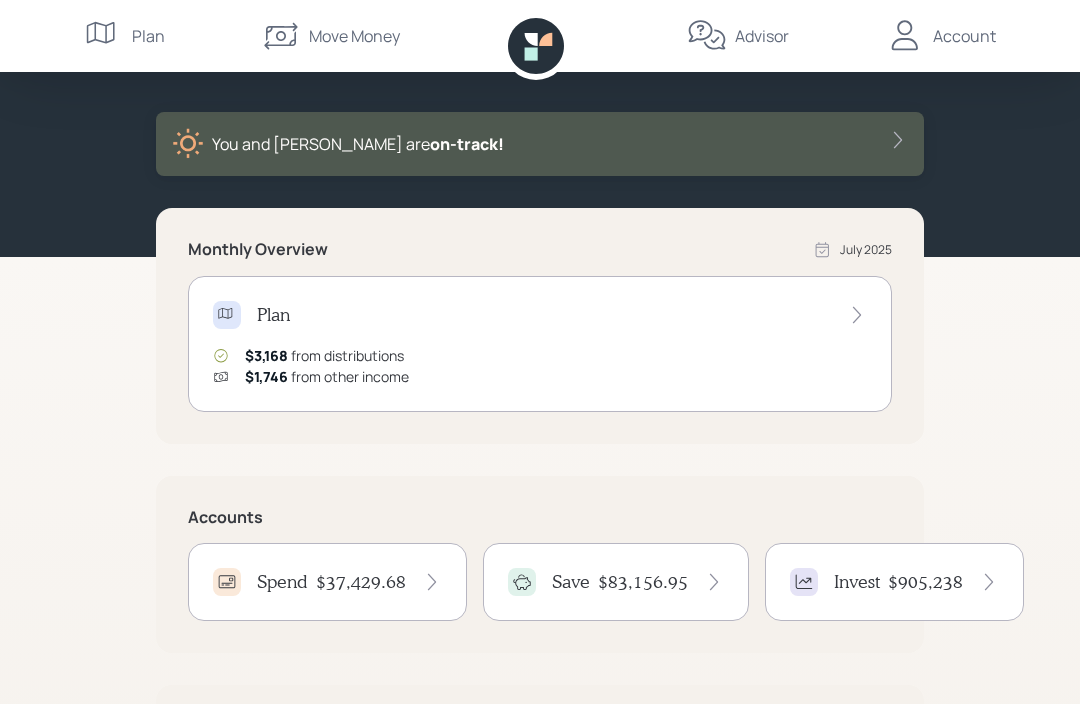click on "Move Money" at bounding box center (330, 36) 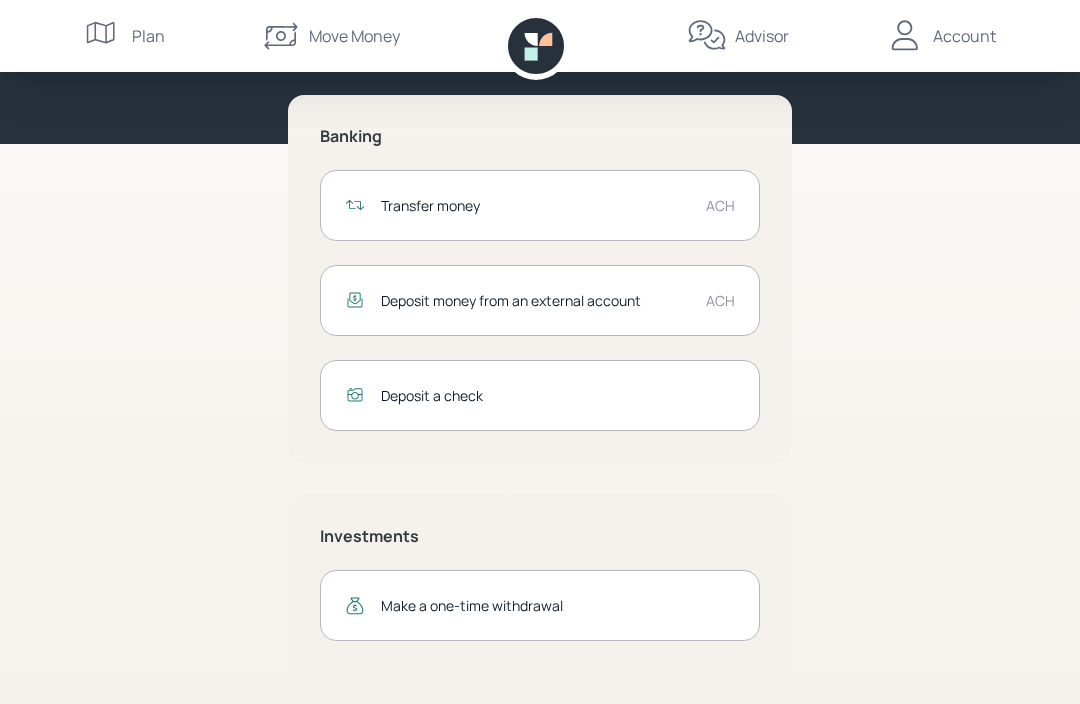 click on "Transfer money" at bounding box center [535, 205] 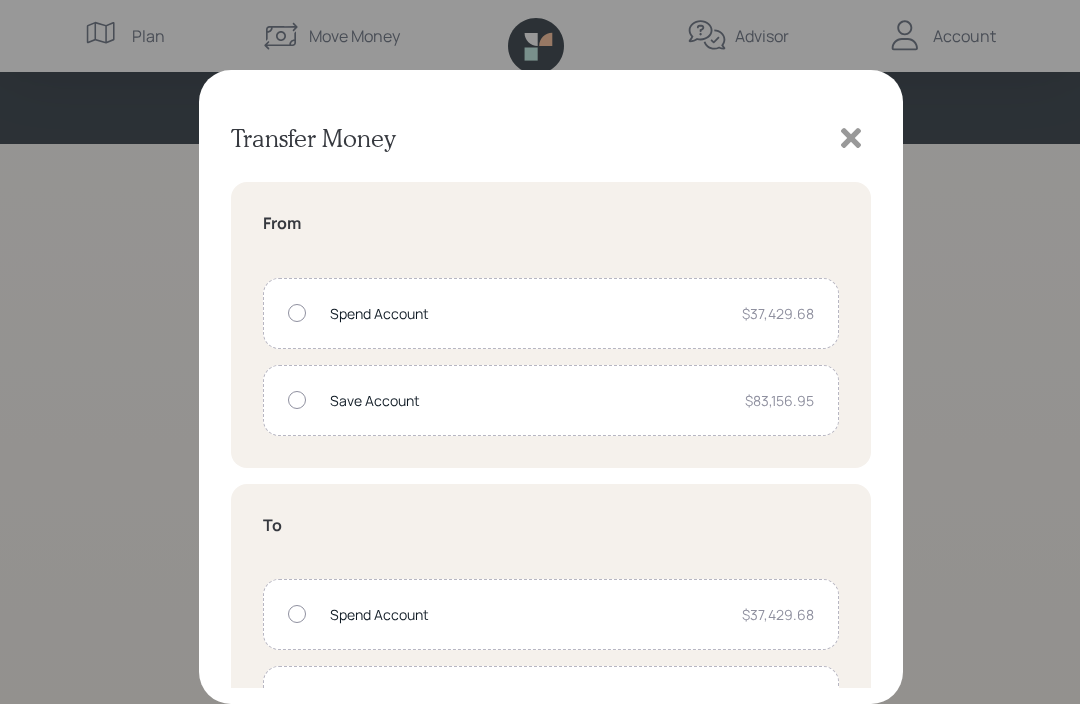 click at bounding box center (297, 400) 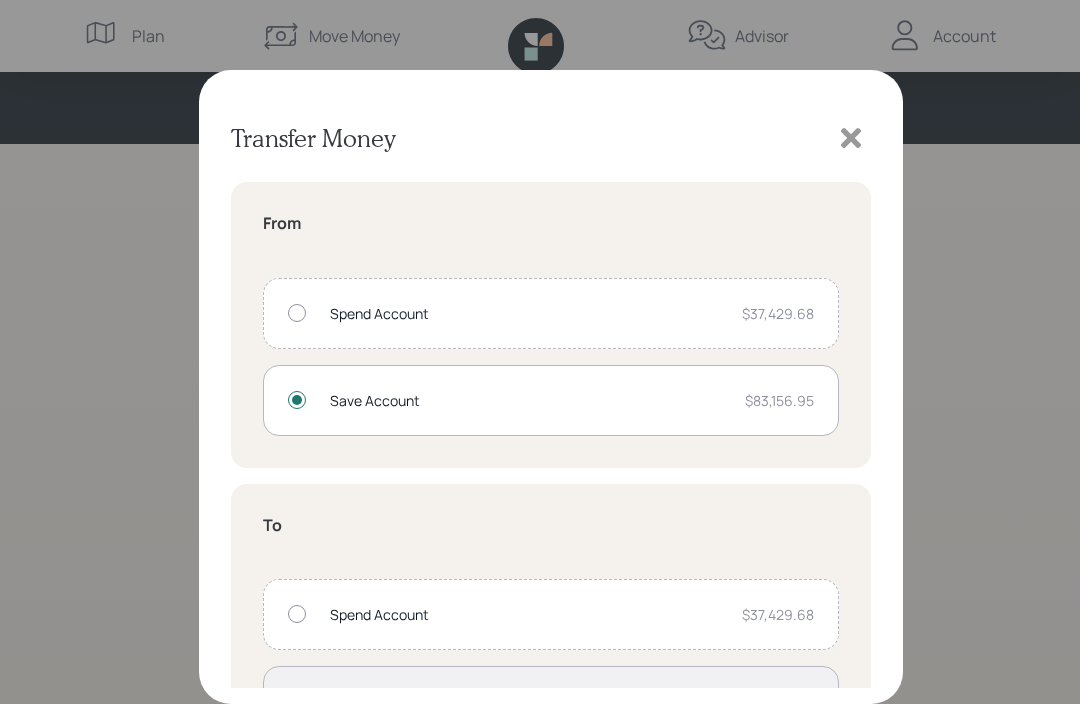 radio on "true" 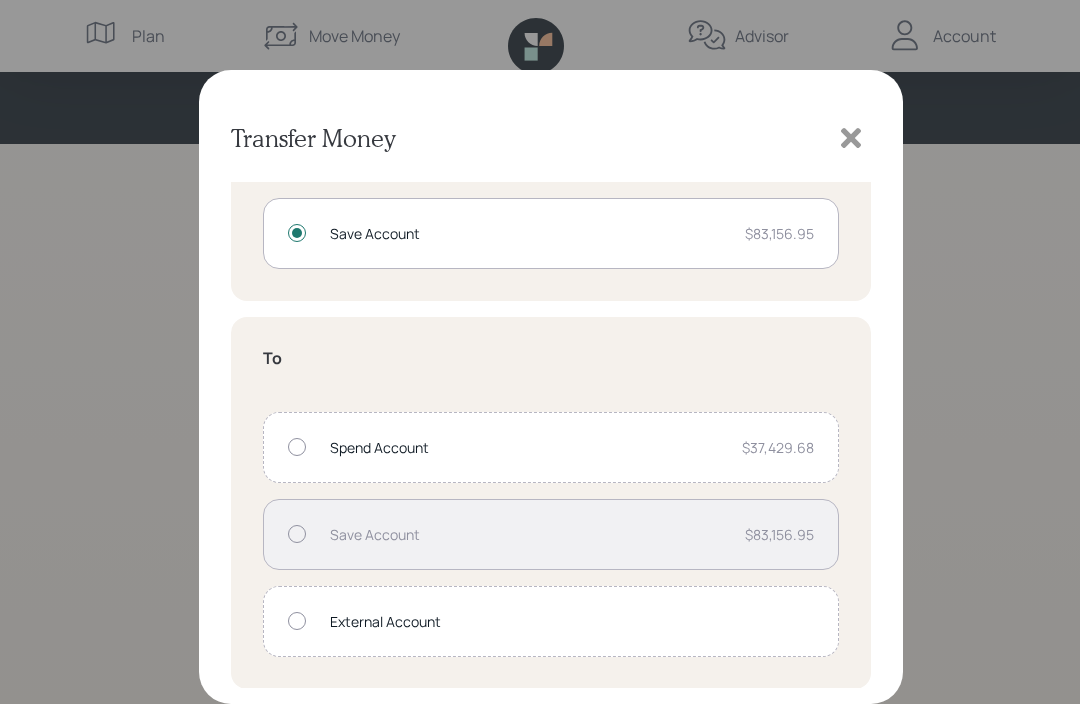 scroll, scrollTop: 167, scrollLeft: 0, axis: vertical 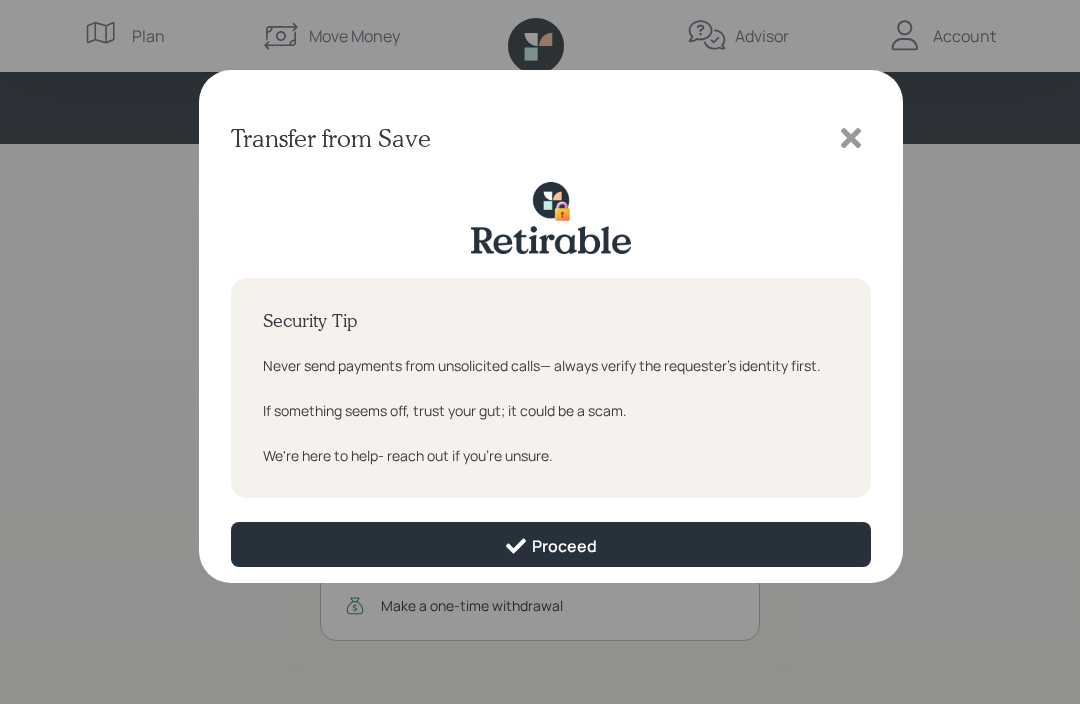 click on "Proceed" at bounding box center [550, 546] 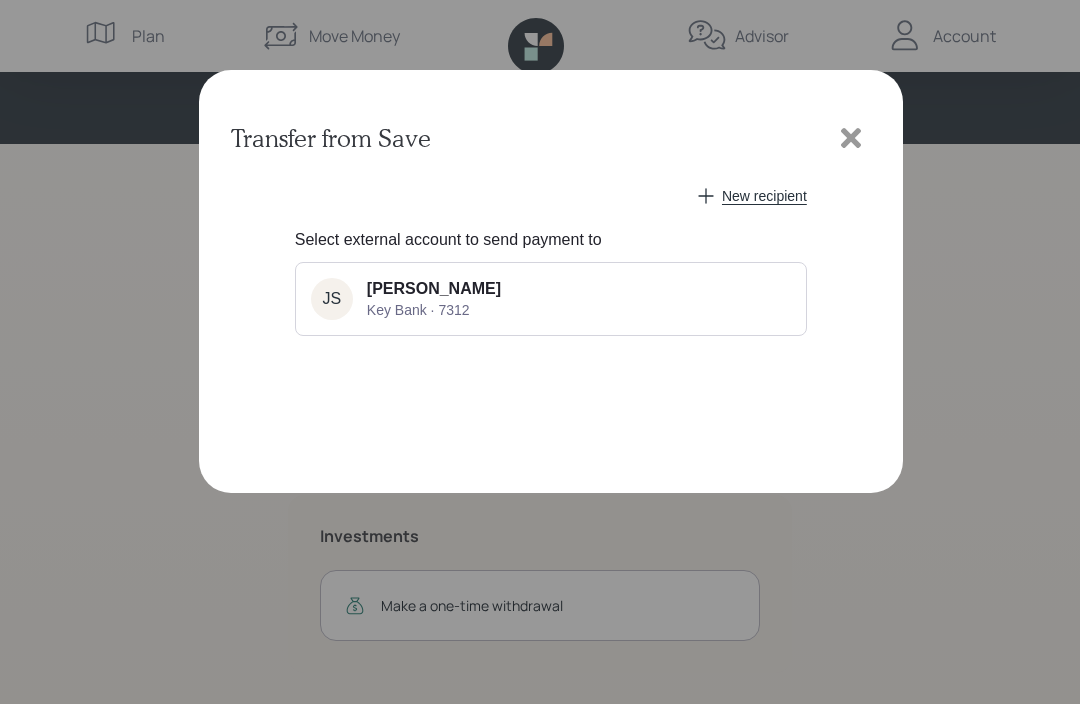 click on "[PERSON_NAME]" at bounding box center (434, 289) 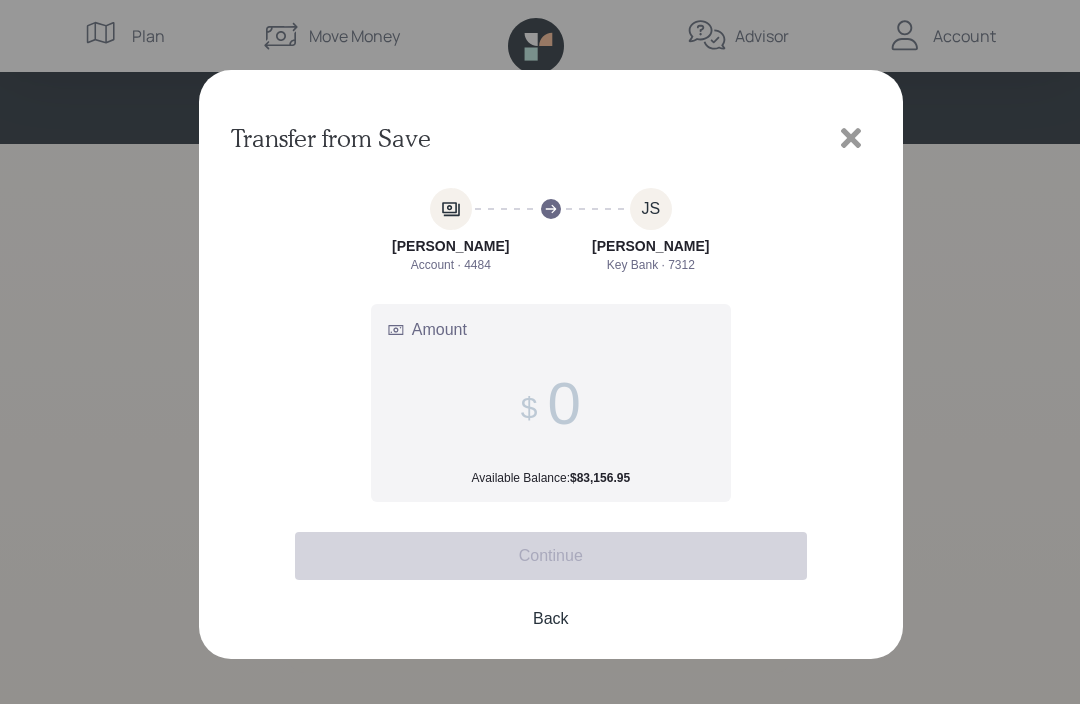 click on "Amount Available Balance:  $83,156.95" at bounding box center (563, 403) 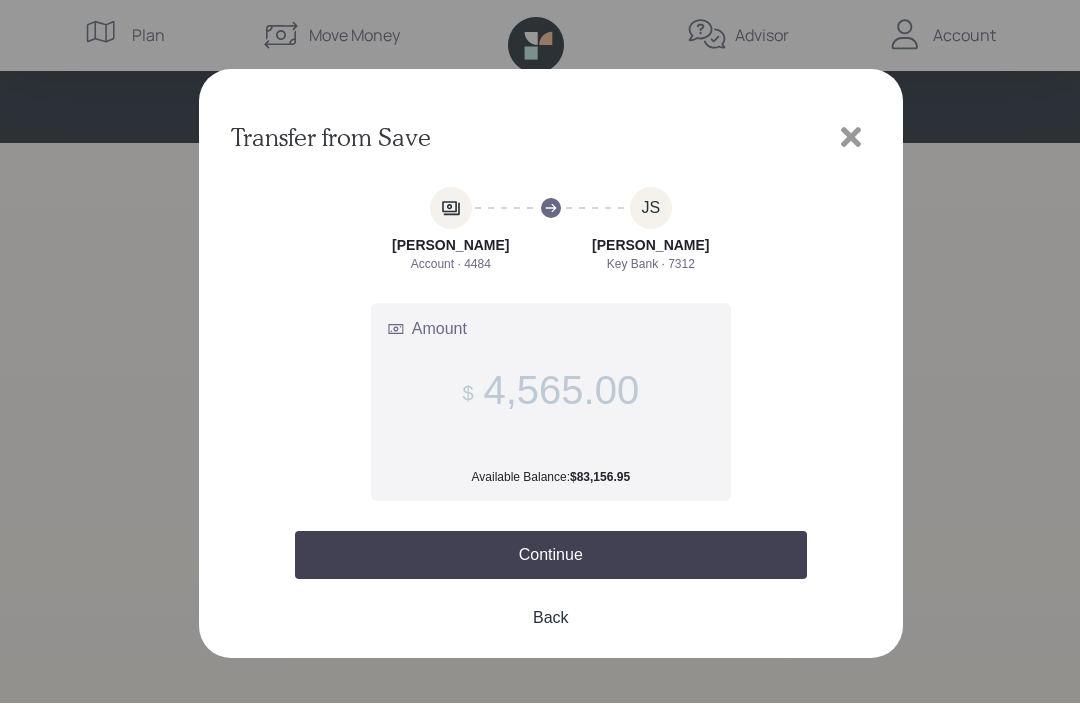 type on "4,565.00" 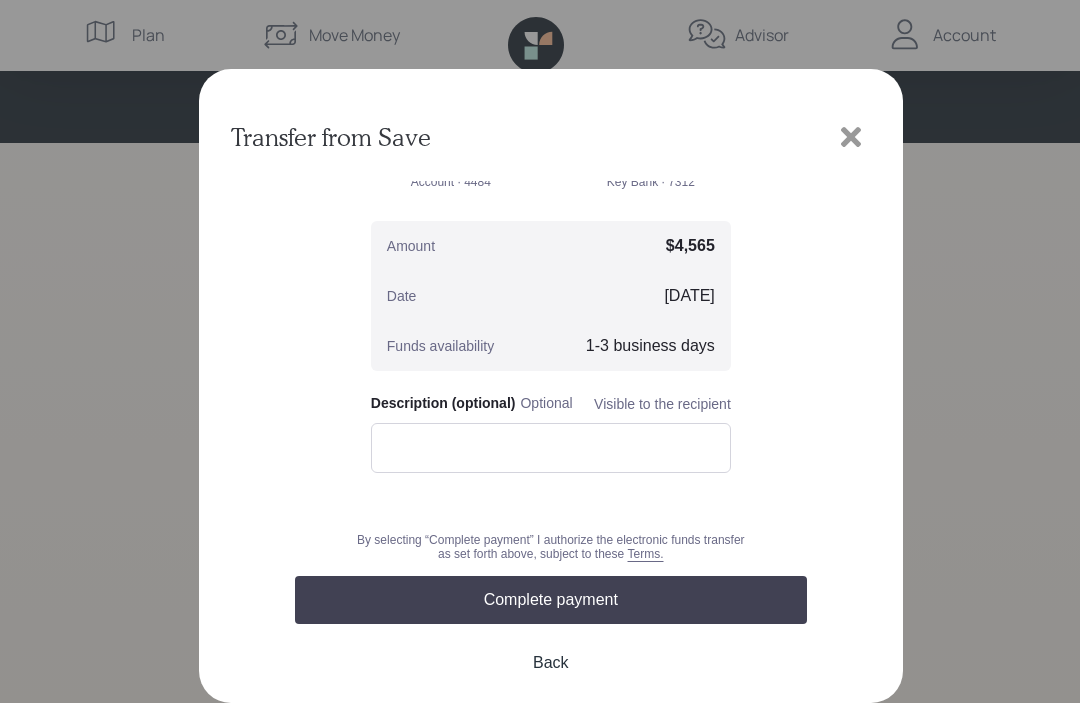 scroll, scrollTop: 98, scrollLeft: 0, axis: vertical 